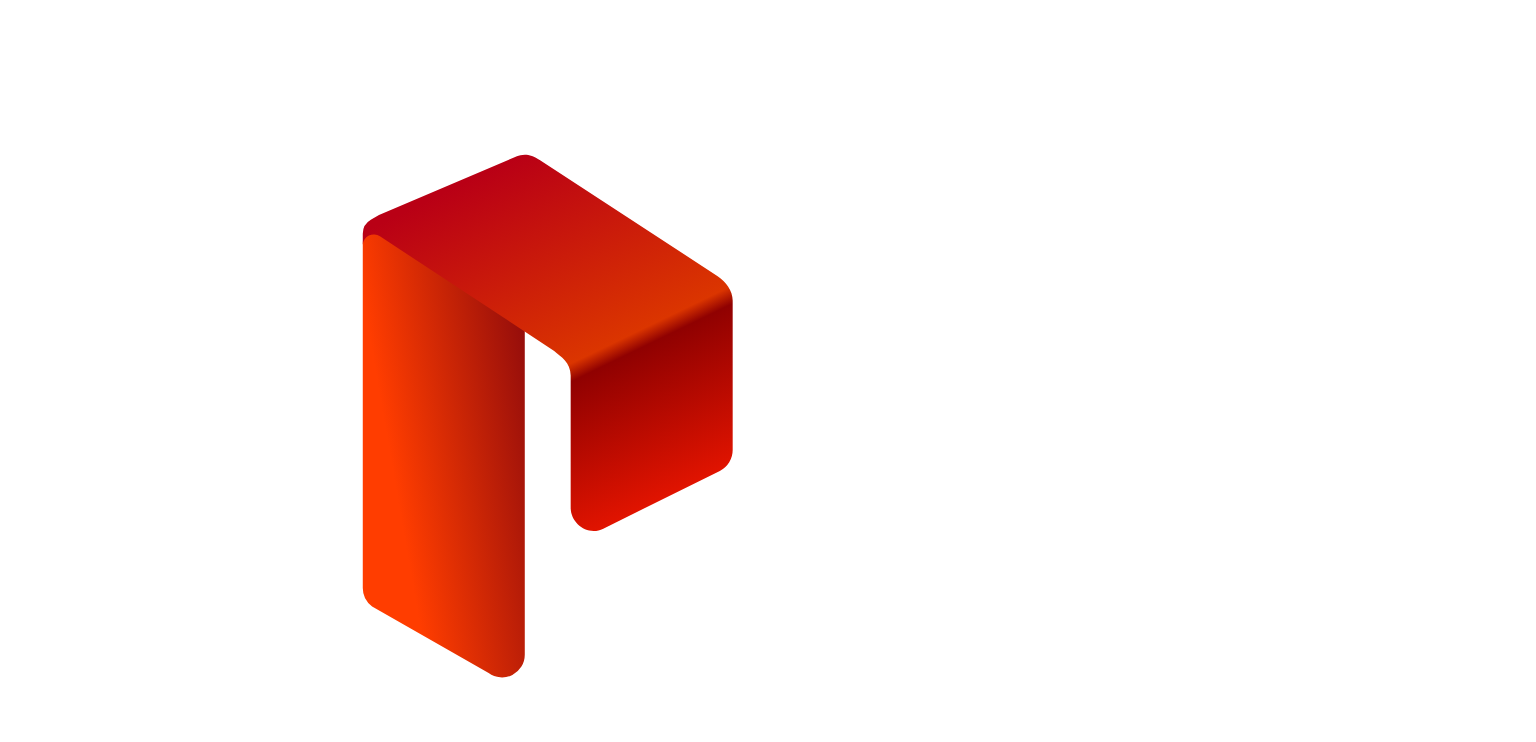 scroll, scrollTop: 0, scrollLeft: 0, axis: both 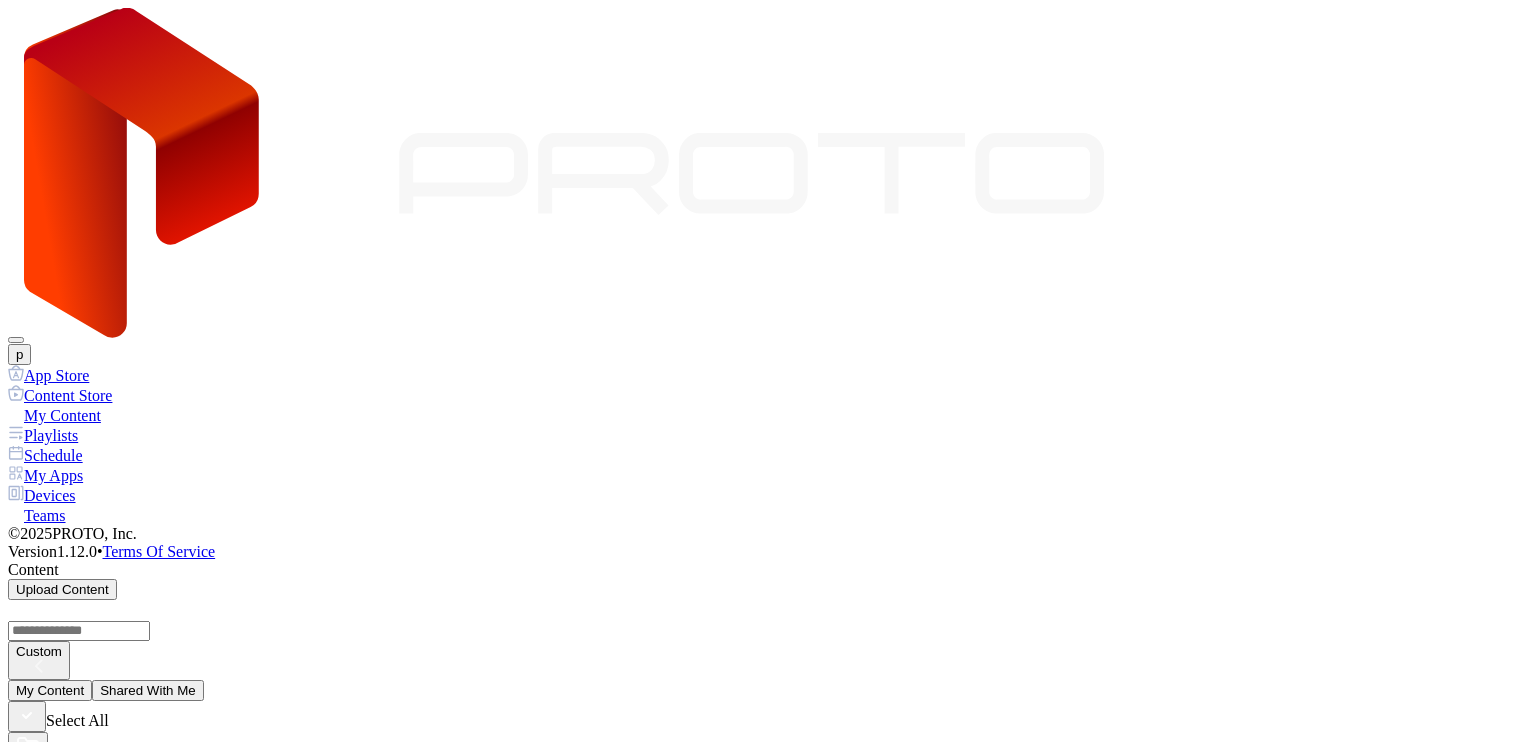 click on "Preview 00:05 [FILENAME] [MONTH] [DAY], [YEAR] Preview 00:05 [FILENAME] [MONTH] [DAY], [YEAR] Preview 00:05 [FILENAME] [MONTH] [DAY], [YEAR] Preview 00:05 [FILENAME] [MONTH] [DAY], [YEAR] Preview 00:05 [FILENAME] [MONTH] [DAY], [YEAR] Preview 00:05 [FILENAME] [MONTH] [DAY], [YEAR] Preview 00:05 [FILENAME] [MONTH] [DAY], [YEAR] Preview 00:05 [FILENAME] [MONTH] [DAY], [YEAR] Preview 00:05 [FILENAME] [MONTH] [DAY], [YEAR] Preview 00:05 [FILENAME] [MONTH] [DAY], [YEAR] Preview 00:05 [FILENAME] [MONTH] [DAY], [YEAR] Preview 00:05 [FILENAME] [MONTH] [DAY], [YEAR] Preview 00:05 [FILENAME] [MONTH] [DAY], [YEAR] Preview 00:05 [FILENAME] [MONTH] [DAY], [YEAR] Preview 00:05 [FILENAME] [MONTH] [DAY], [YEAR] Preview 00:05 [FILENAME] [MONTH] [DAY], [YEAR] Preview 00:05 [FILENAME] [MONTH] [DAY], [YEAR] Preview 00:05 [FILENAME] [MONTH] [DAY], [YEAR] Preview 00:05 [FILENAME] [MONTH] [DAY], [YEAR]" at bounding box center [768, 19554] 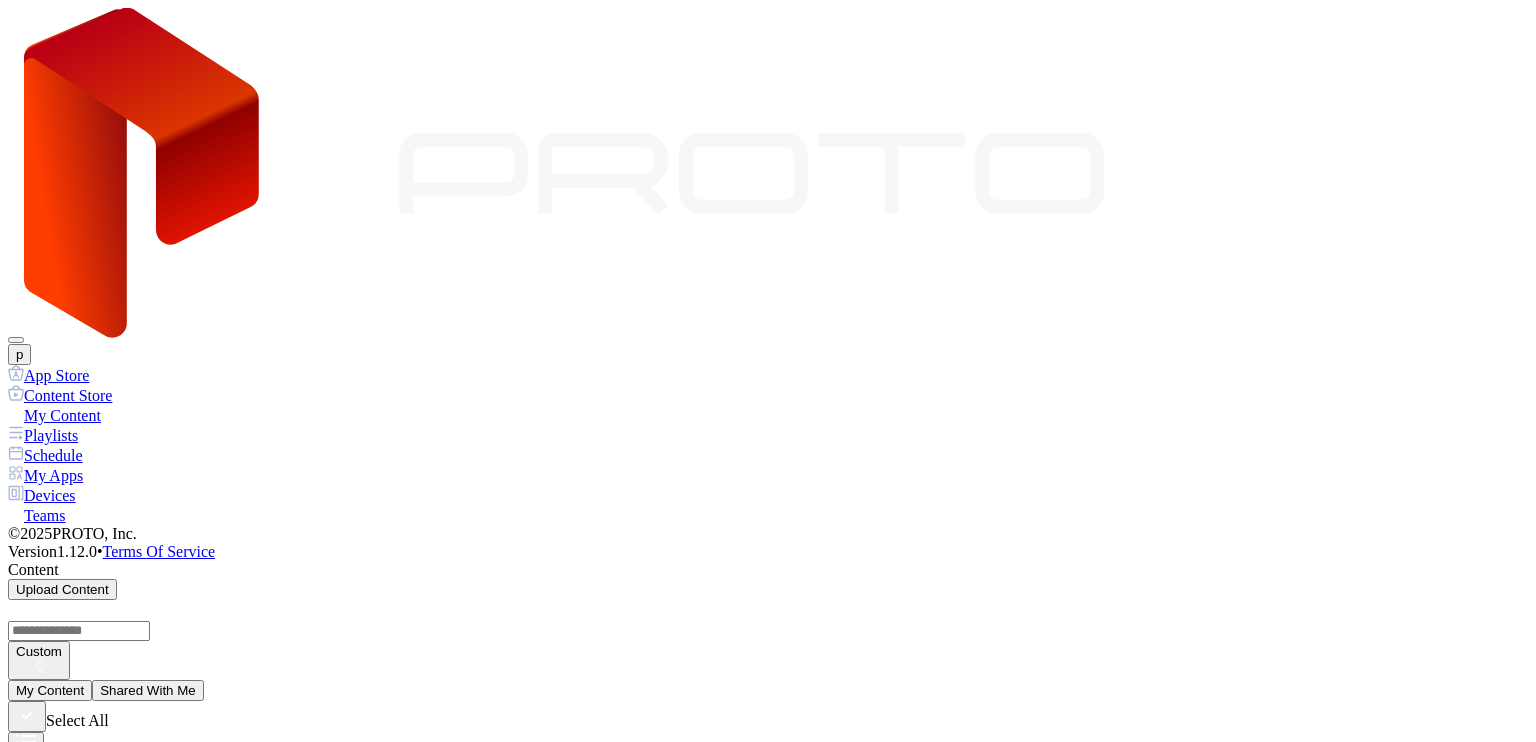 click on "Playlists" at bounding box center [768, 435] 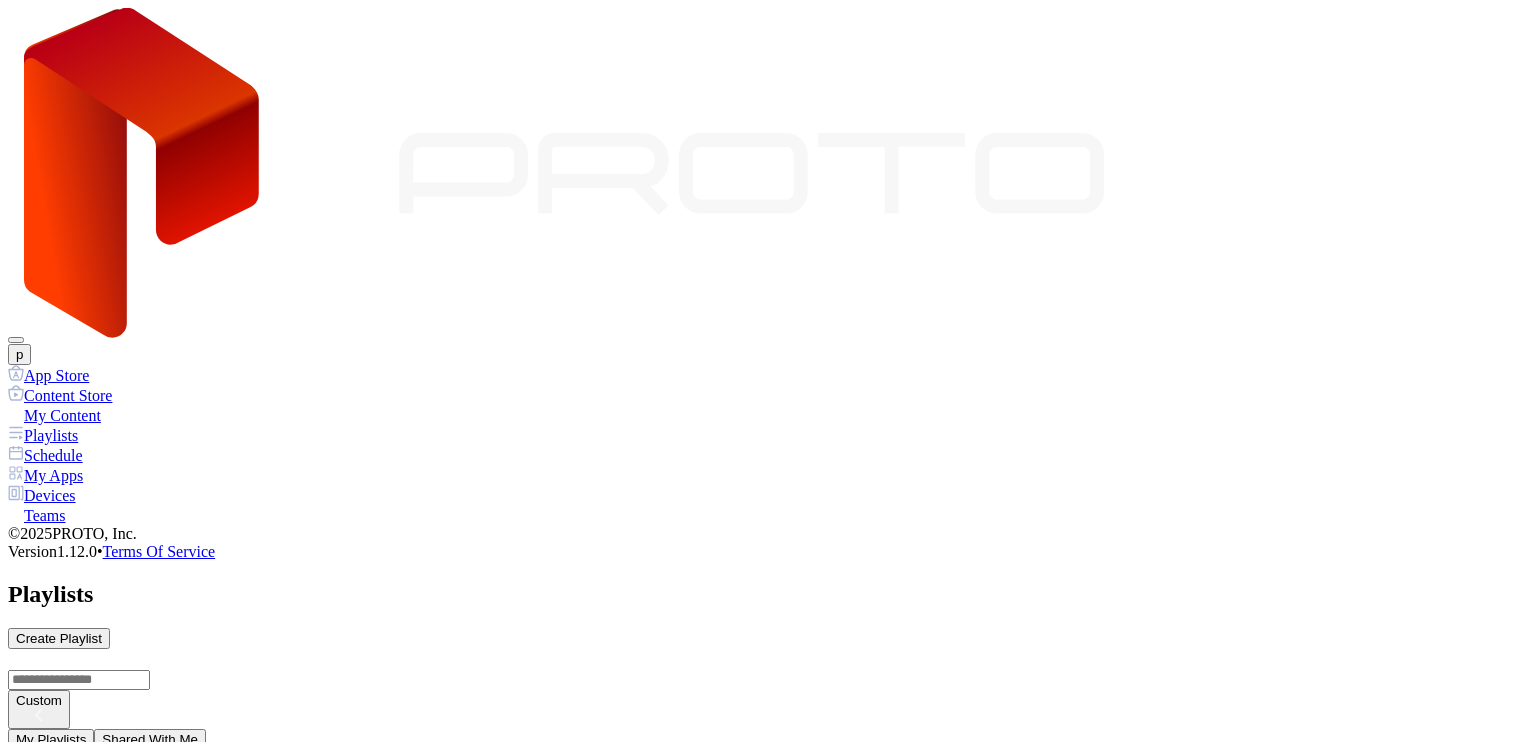 click on "Shared With Me" at bounding box center [150, 739] 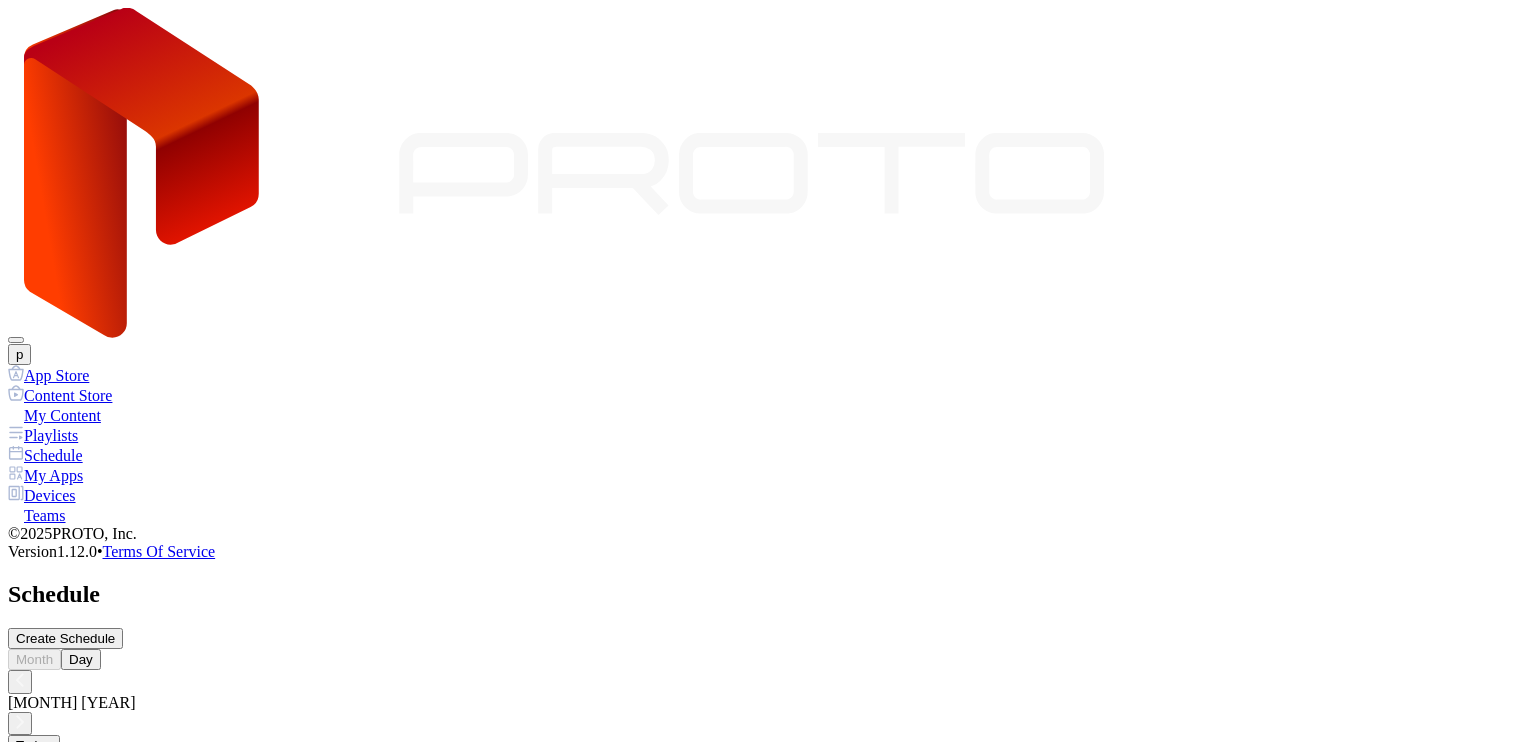click on "My Apps" at bounding box center (768, 475) 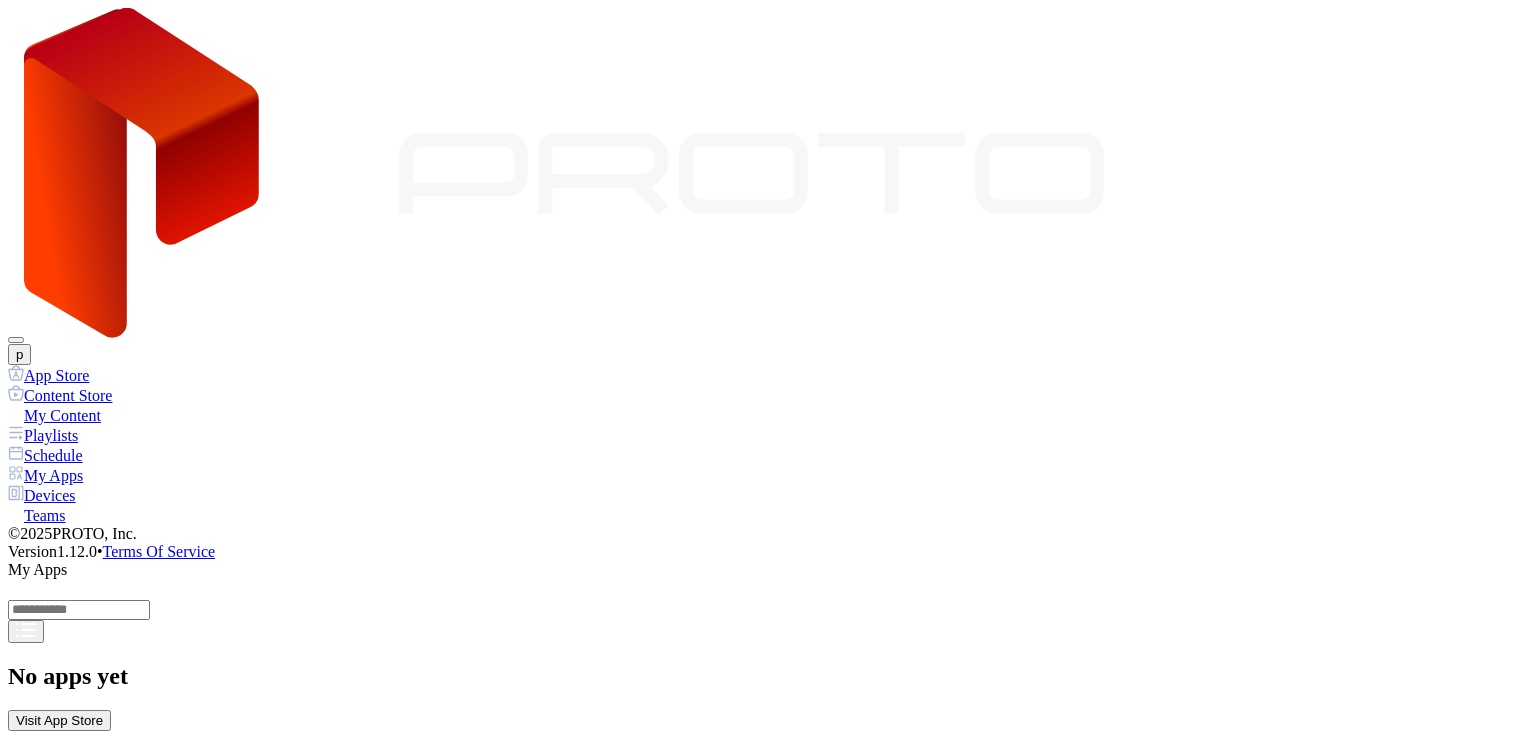 click on "Teams" at bounding box center (768, 515) 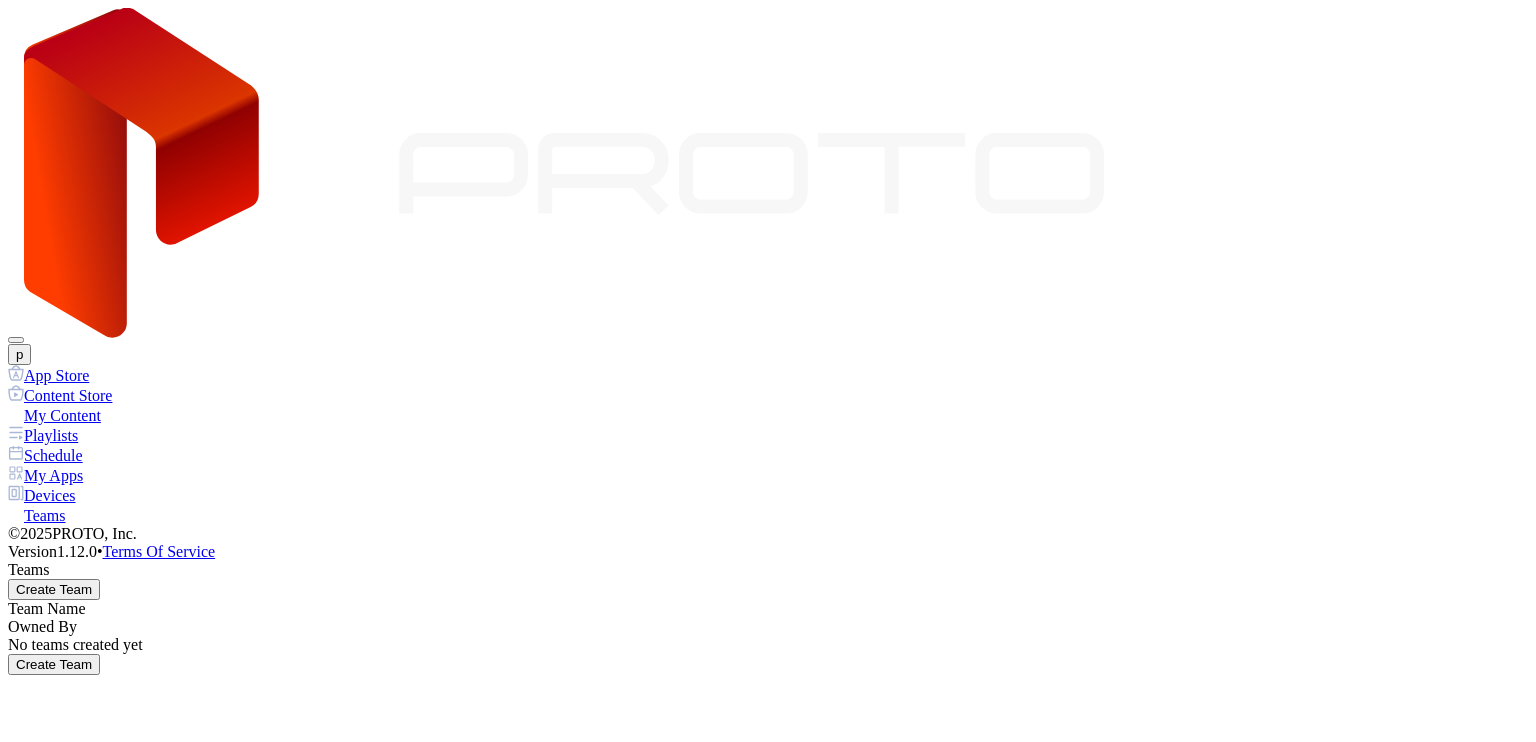 click on "Devices" at bounding box center (768, 495) 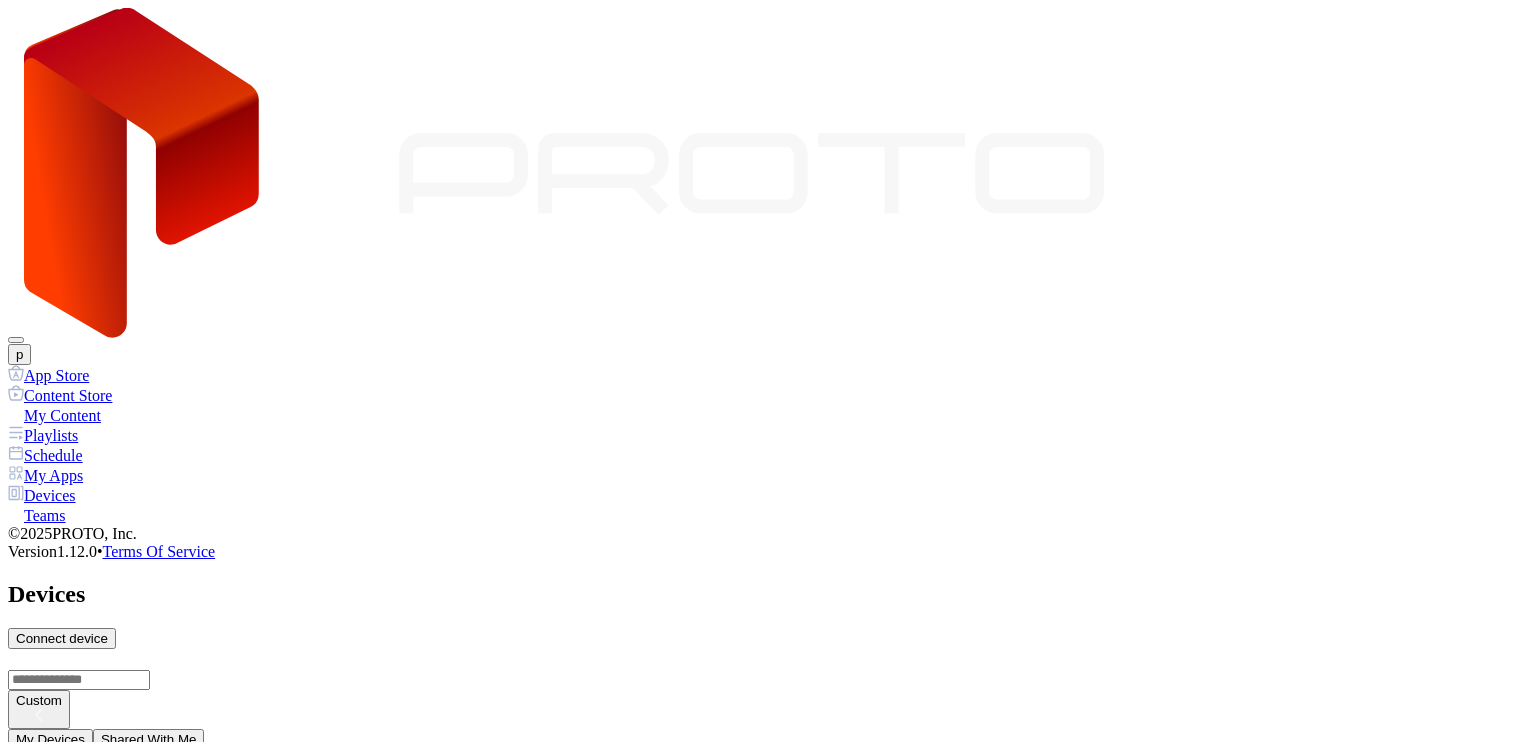 click on "Shared With Me" at bounding box center [149, 739] 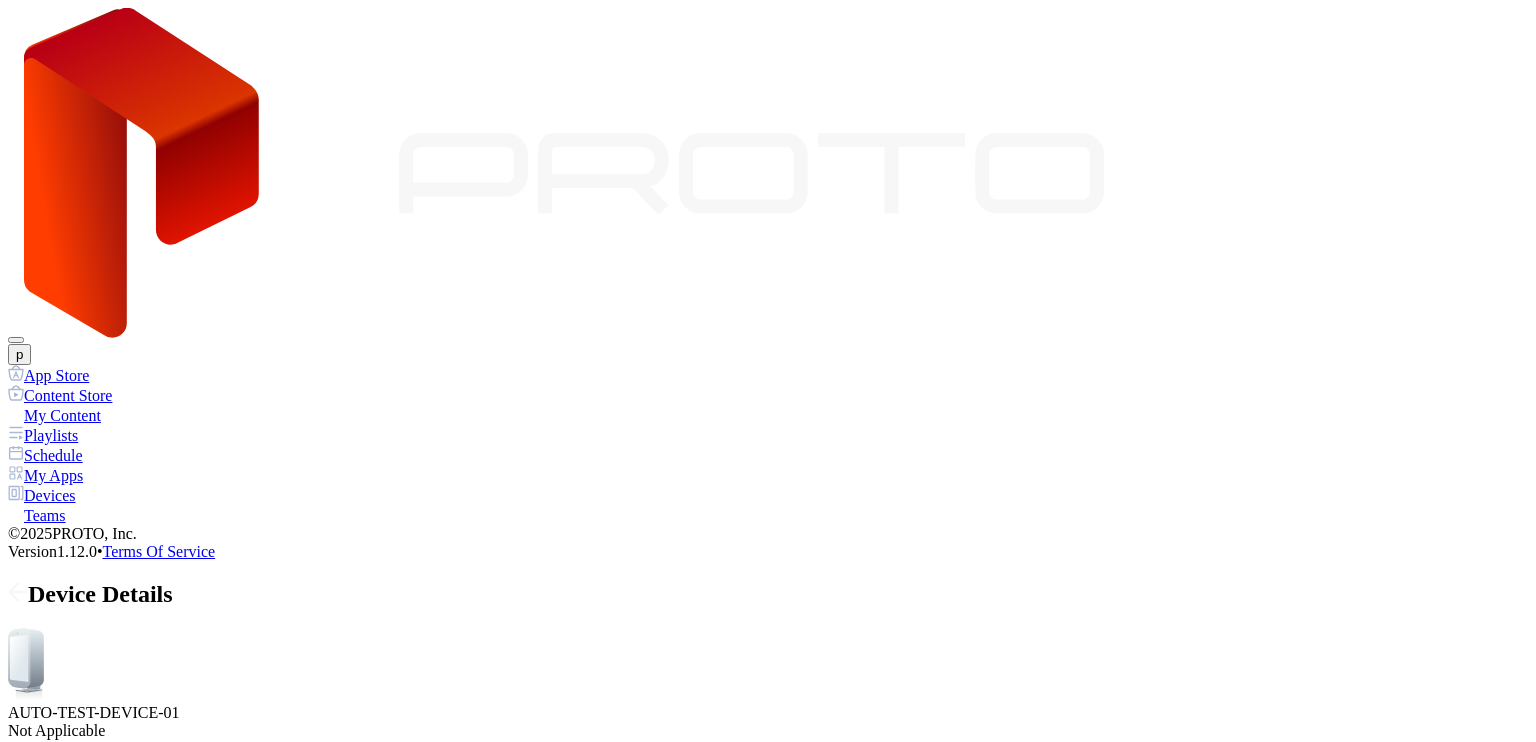 click on "Playlists" at bounding box center (103, 837) 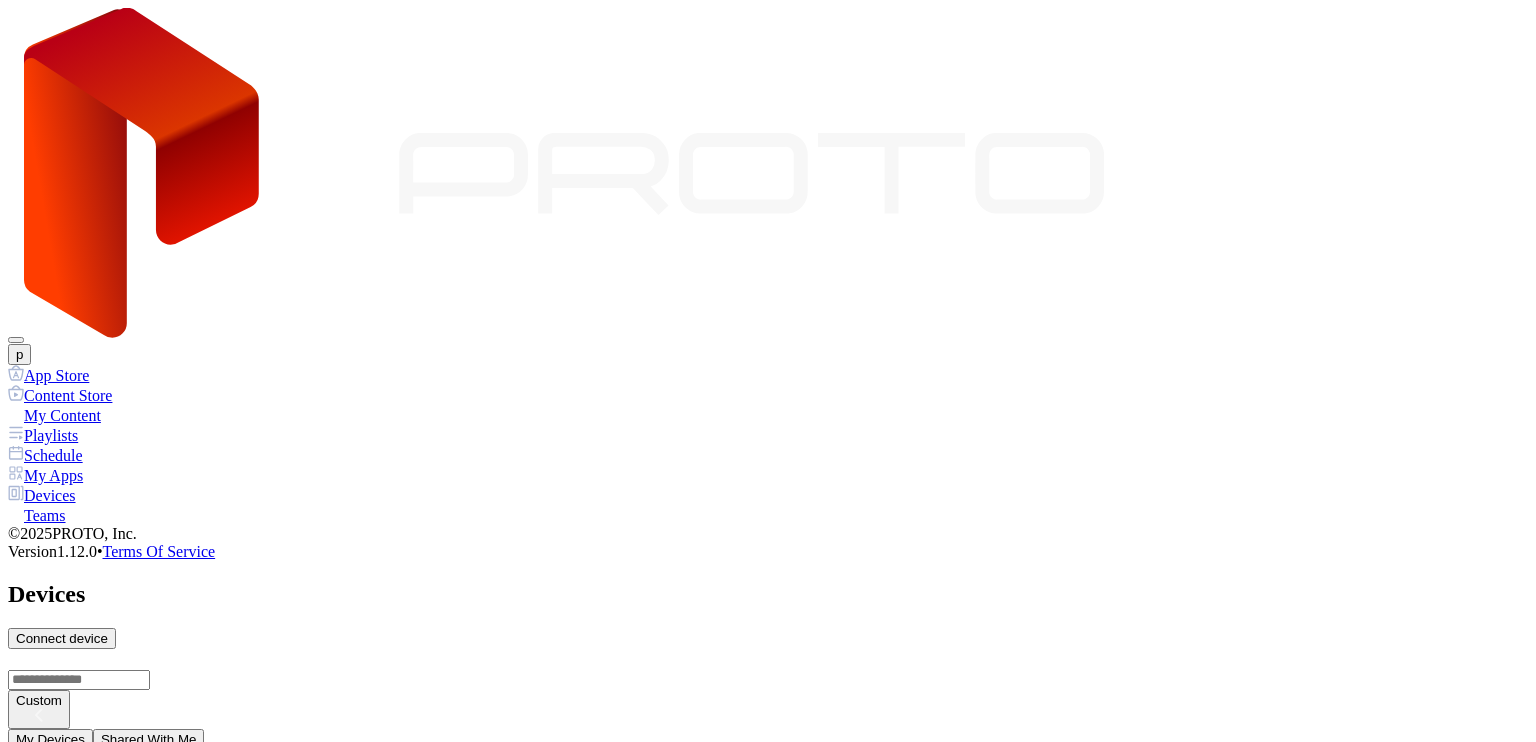 click on "SID: [DEVICE_ID]" at bounding box center [768, 1153] 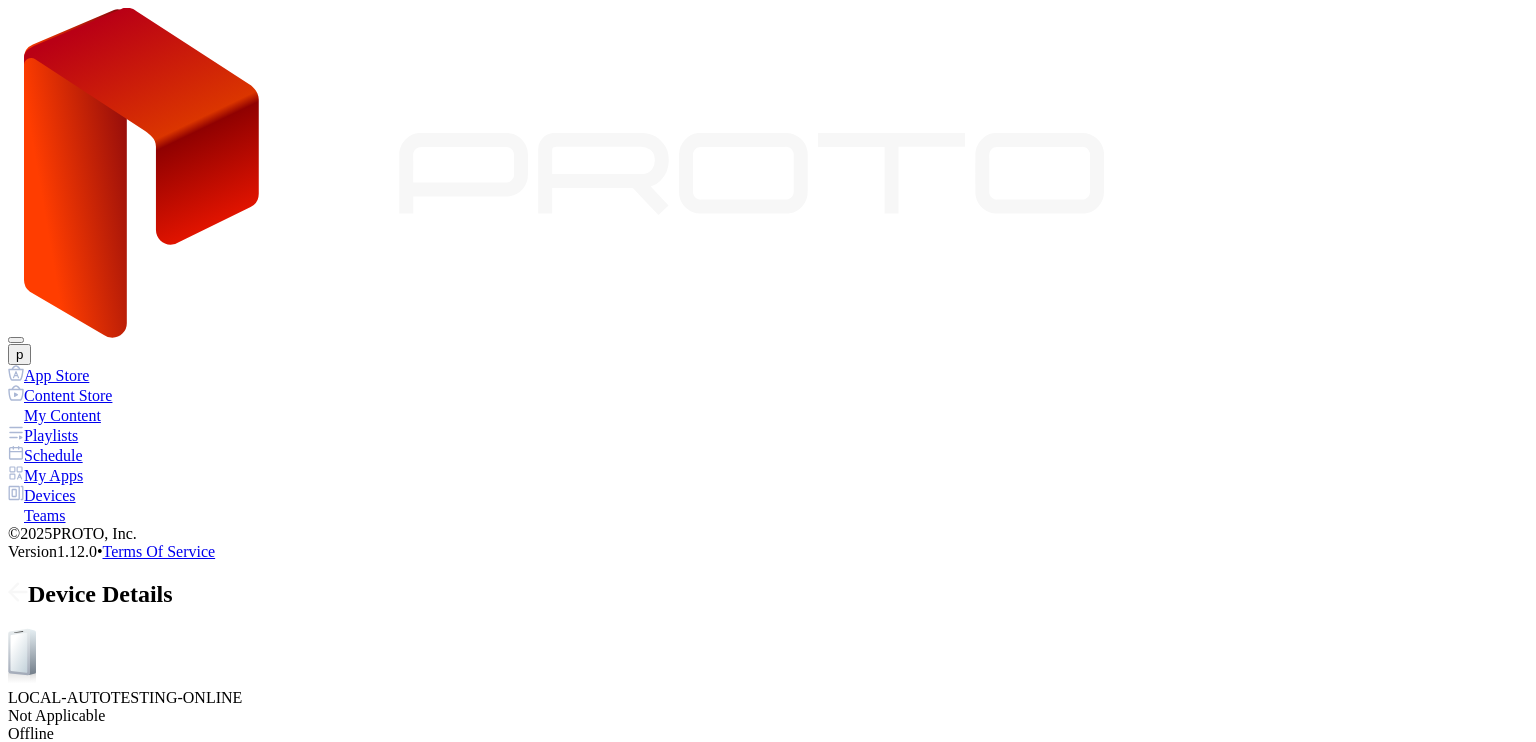 click on "Playlists" at bounding box center [103, 822] 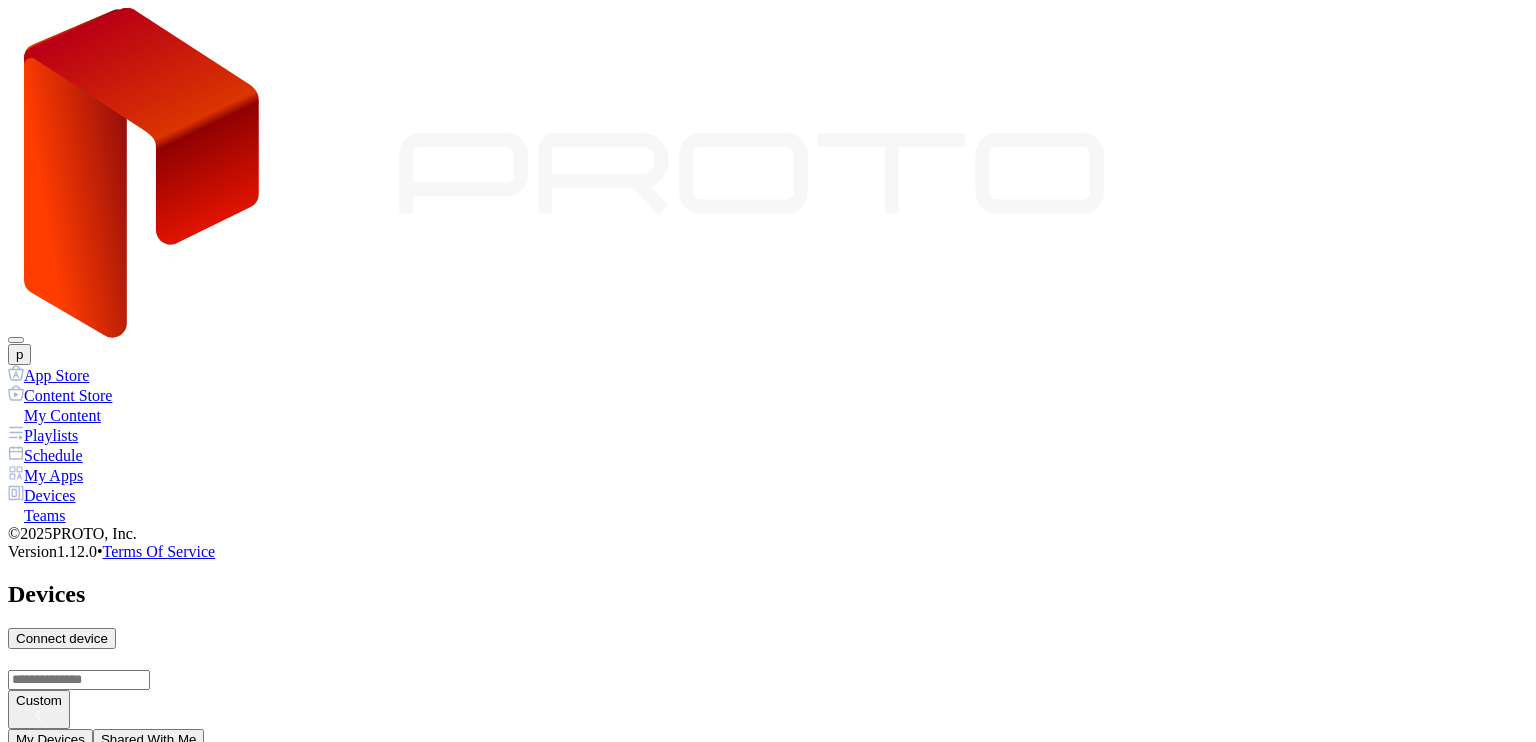 click on "[DEVICE_ID] SID: [DEVICE_ID]" at bounding box center [768, 1320] 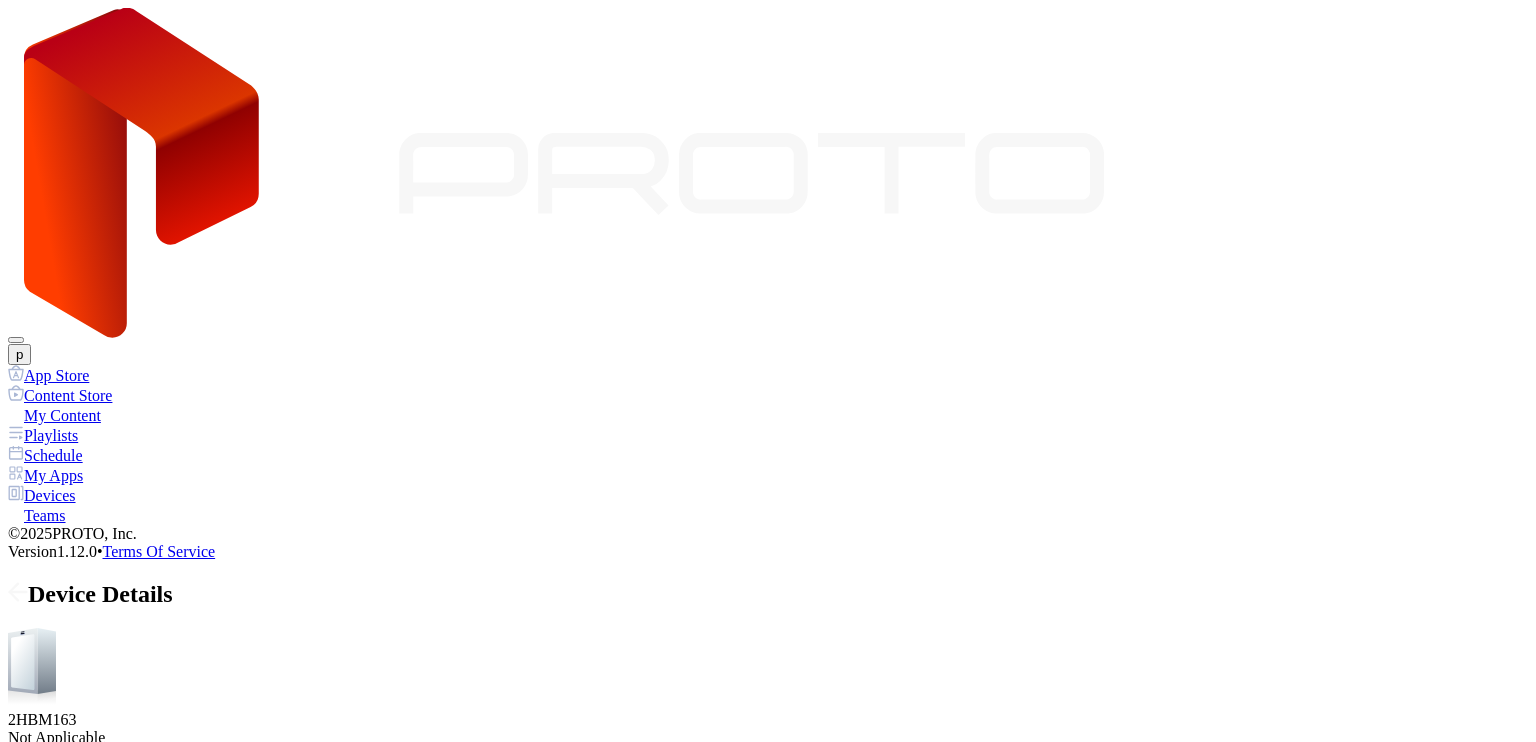 click on "Playlists" at bounding box center (103, 844) 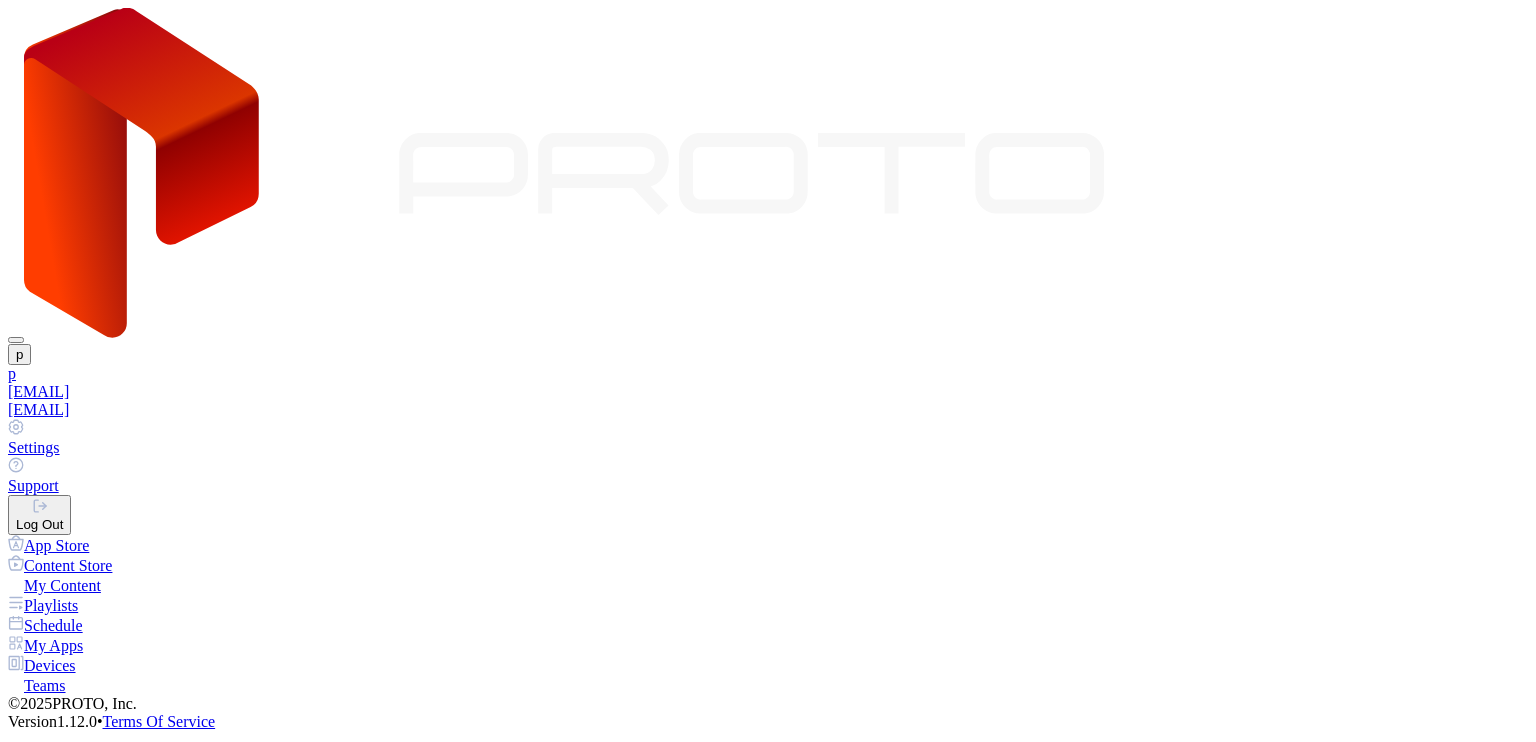 click on "[EMAIL]" at bounding box center (768, 392) 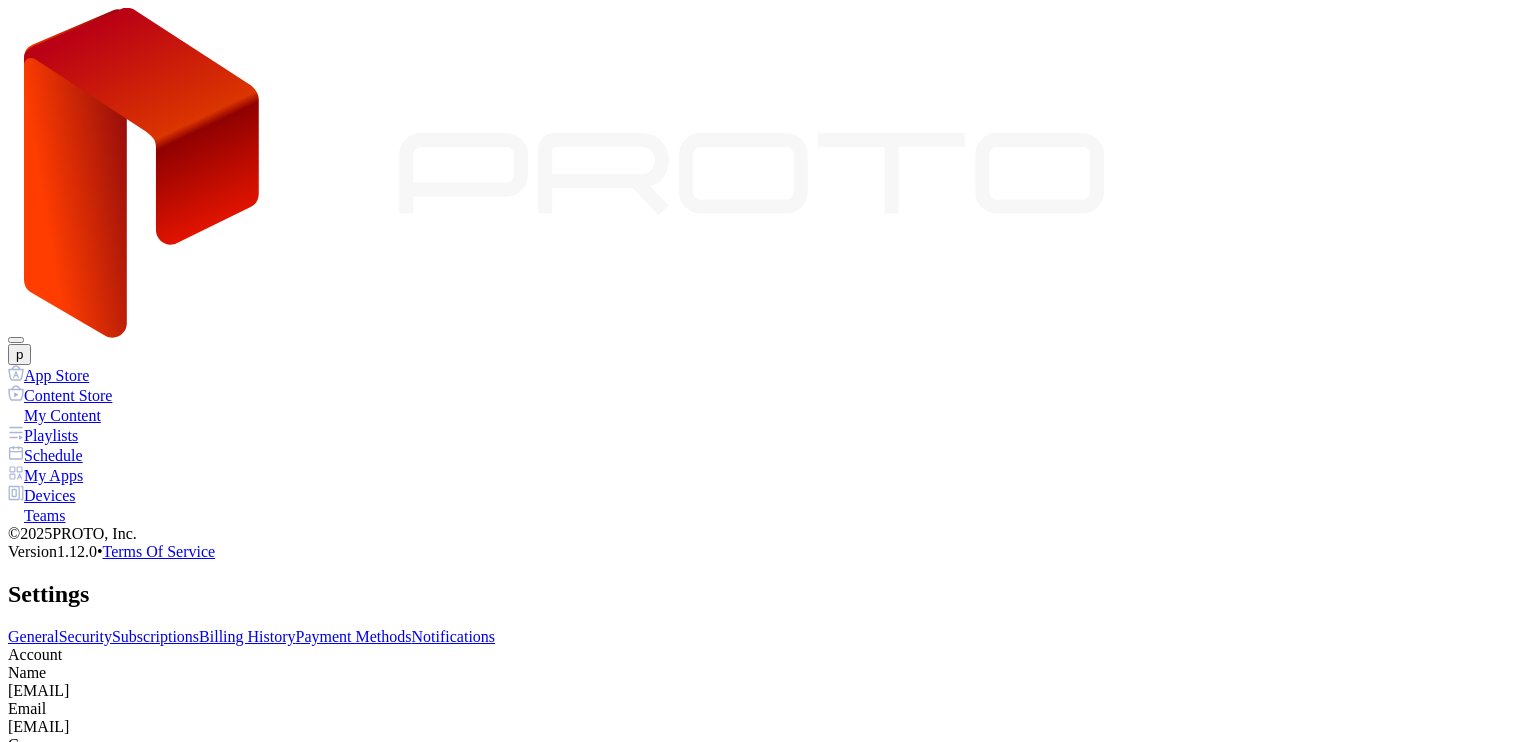 click on "General Security Subscriptions Billing History Payment Methods Notifications" at bounding box center (768, 637) 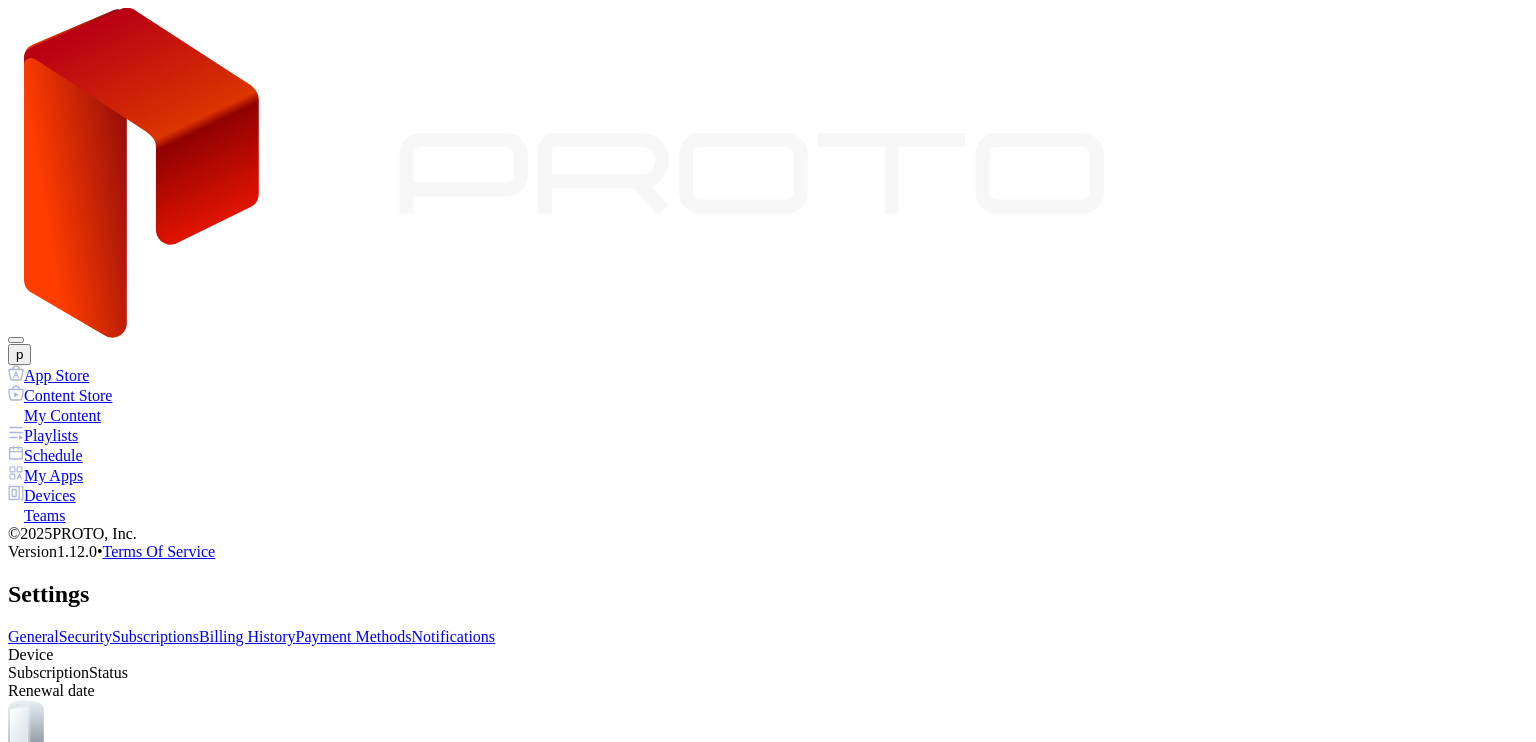 click on "Billing History" at bounding box center [247, 636] 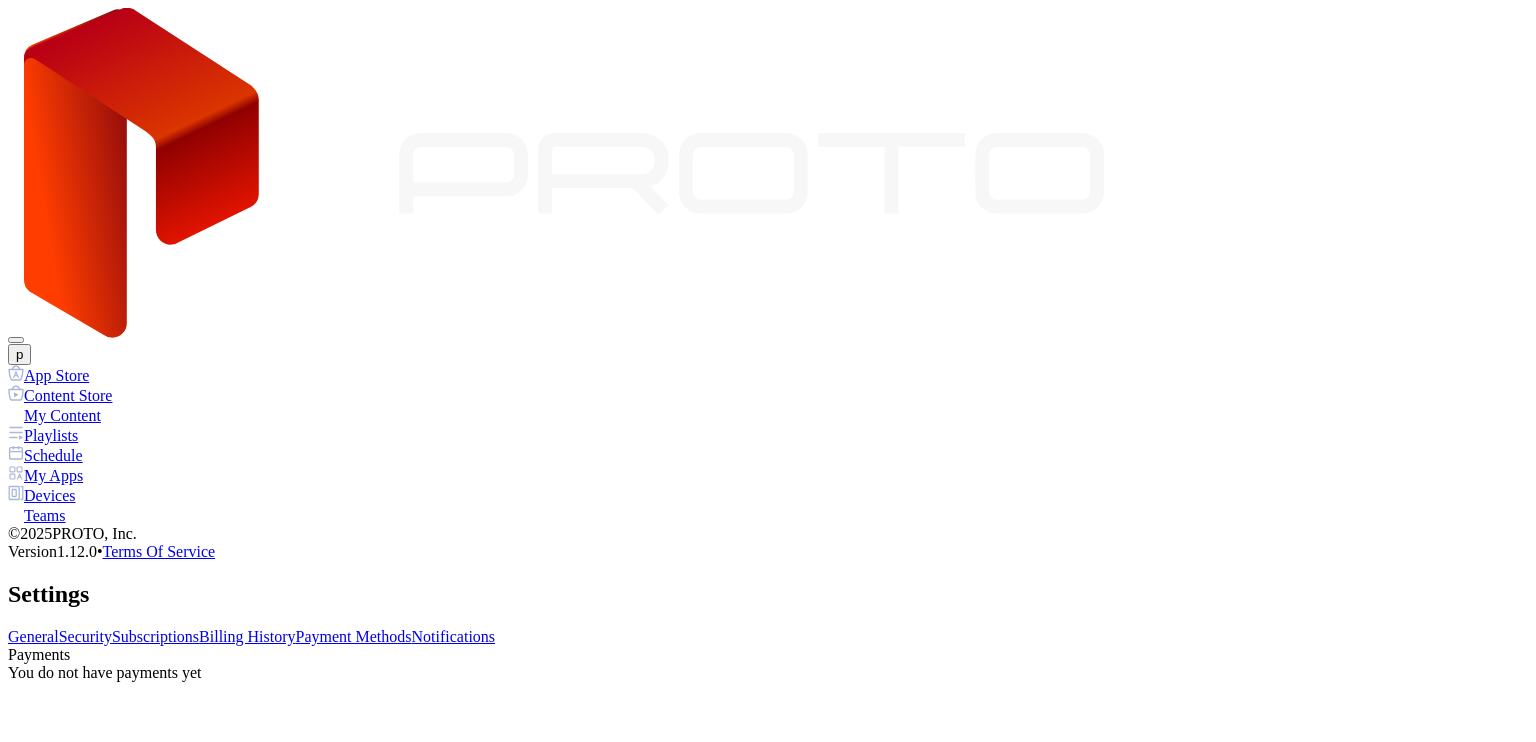 click on "Payment Methods" at bounding box center [354, 636] 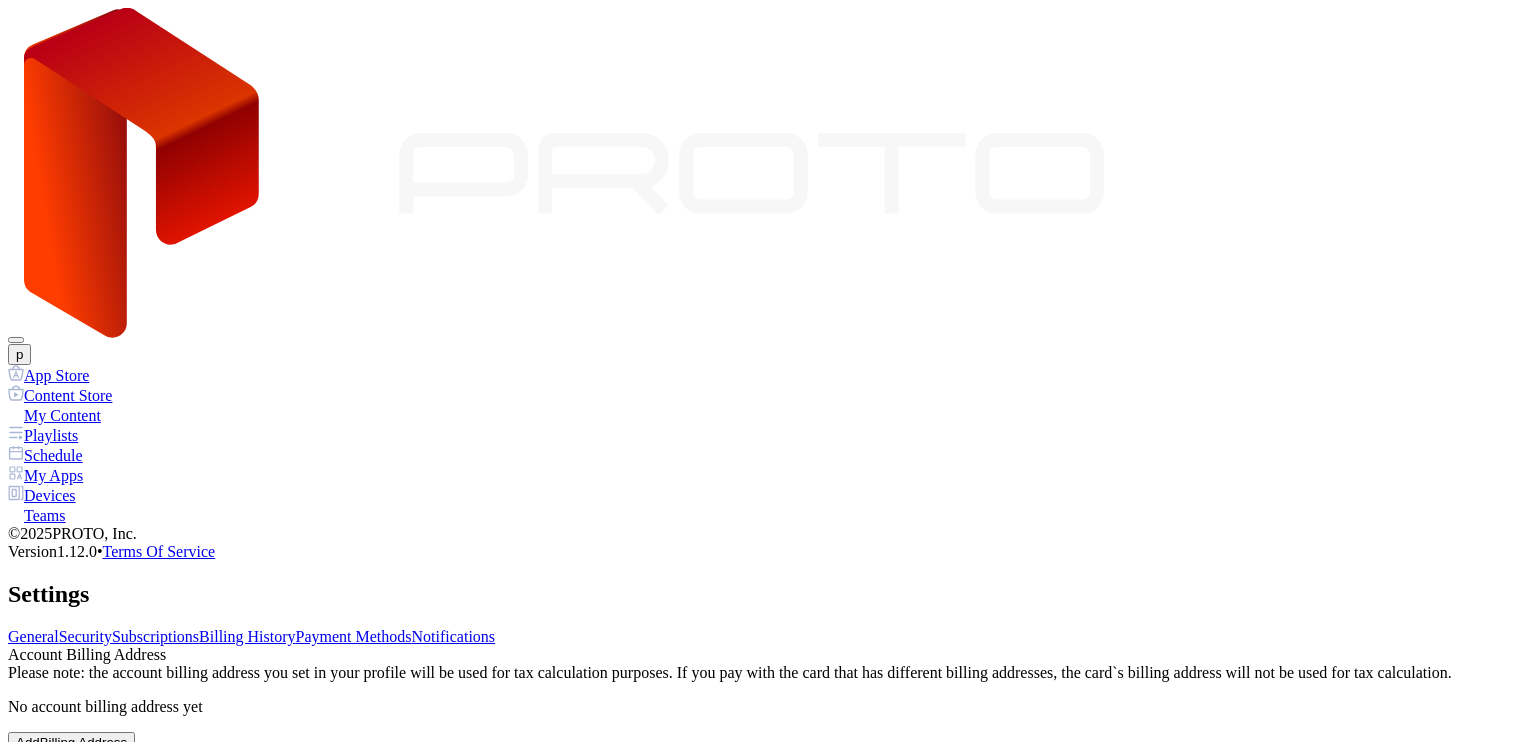 click on "Settings" at bounding box center (768, 594) 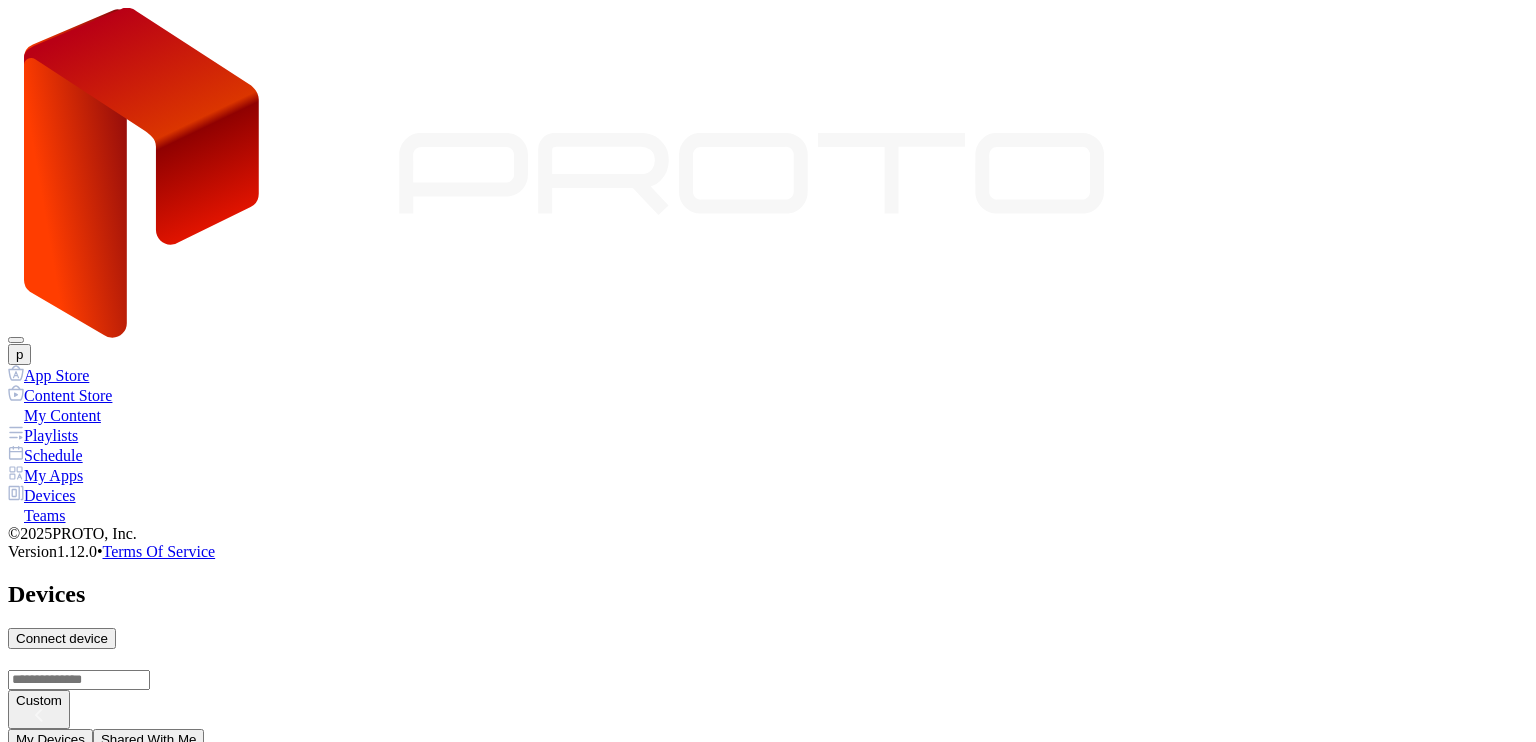 click on "SID: [DEVICE_ID]" at bounding box center (768, 957) 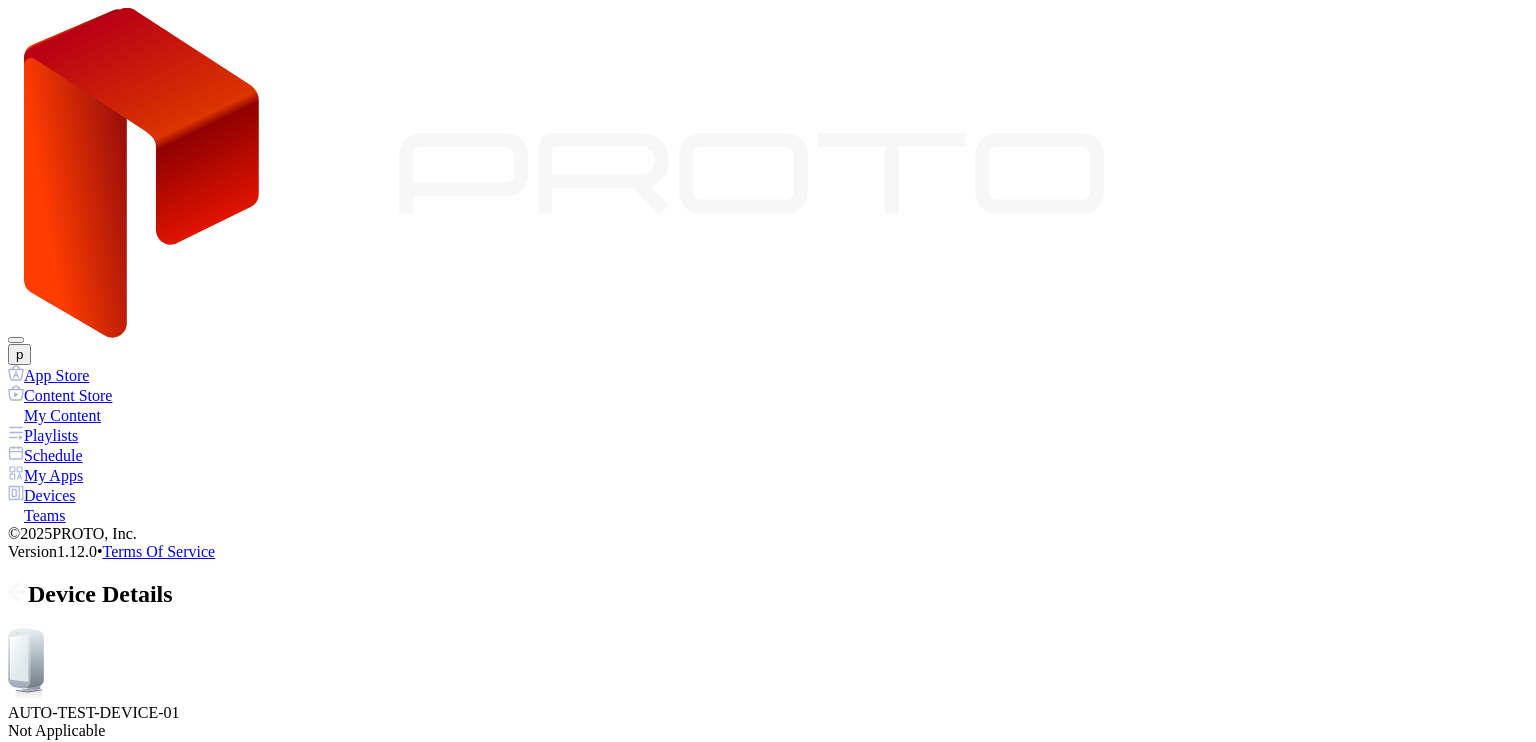 click on "Info" at bounding box center [201, 837] 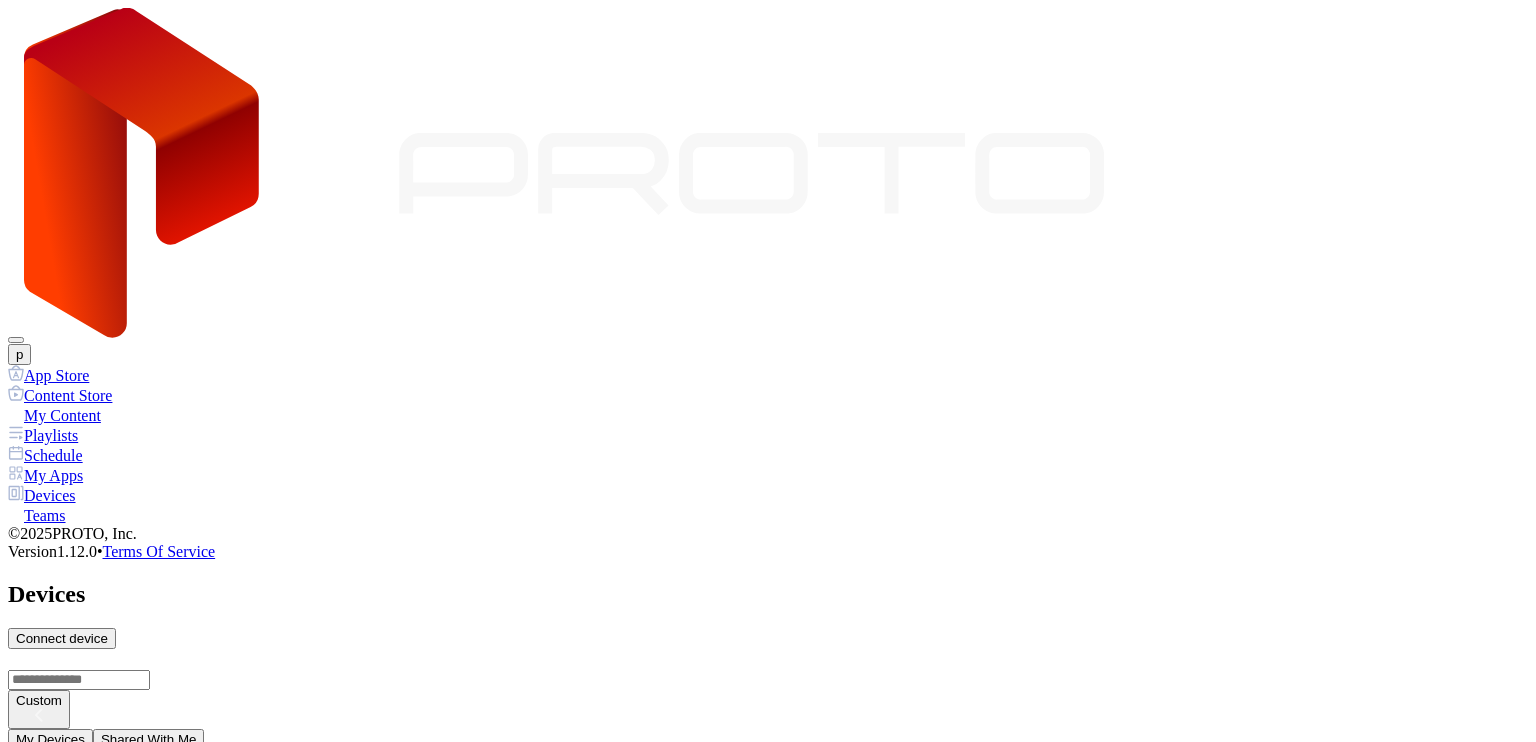 click on "LOCAL-AUTOTESTING-ONLINE" at bounding box center (768, 1135) 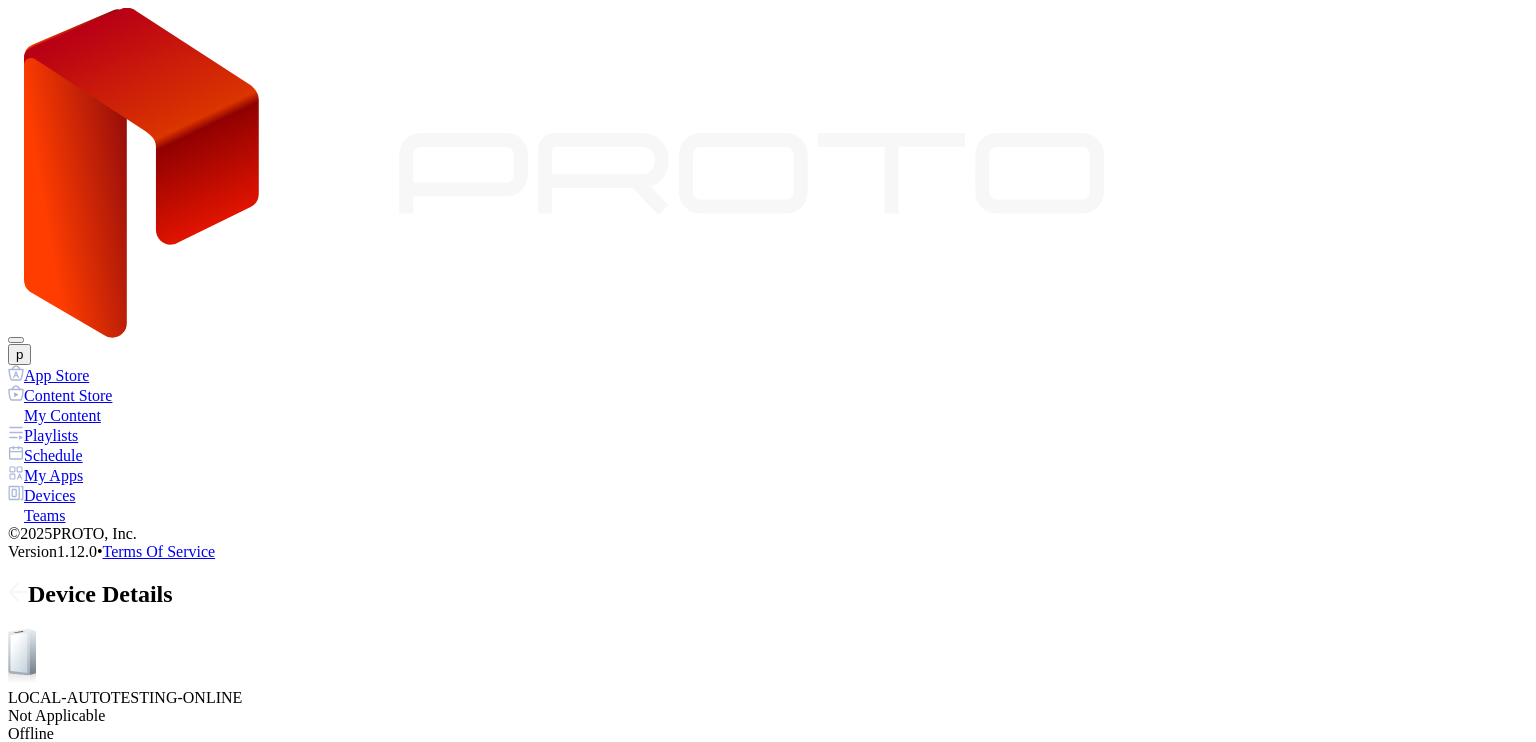 click on "Apps" at bounding box center (159, 822) 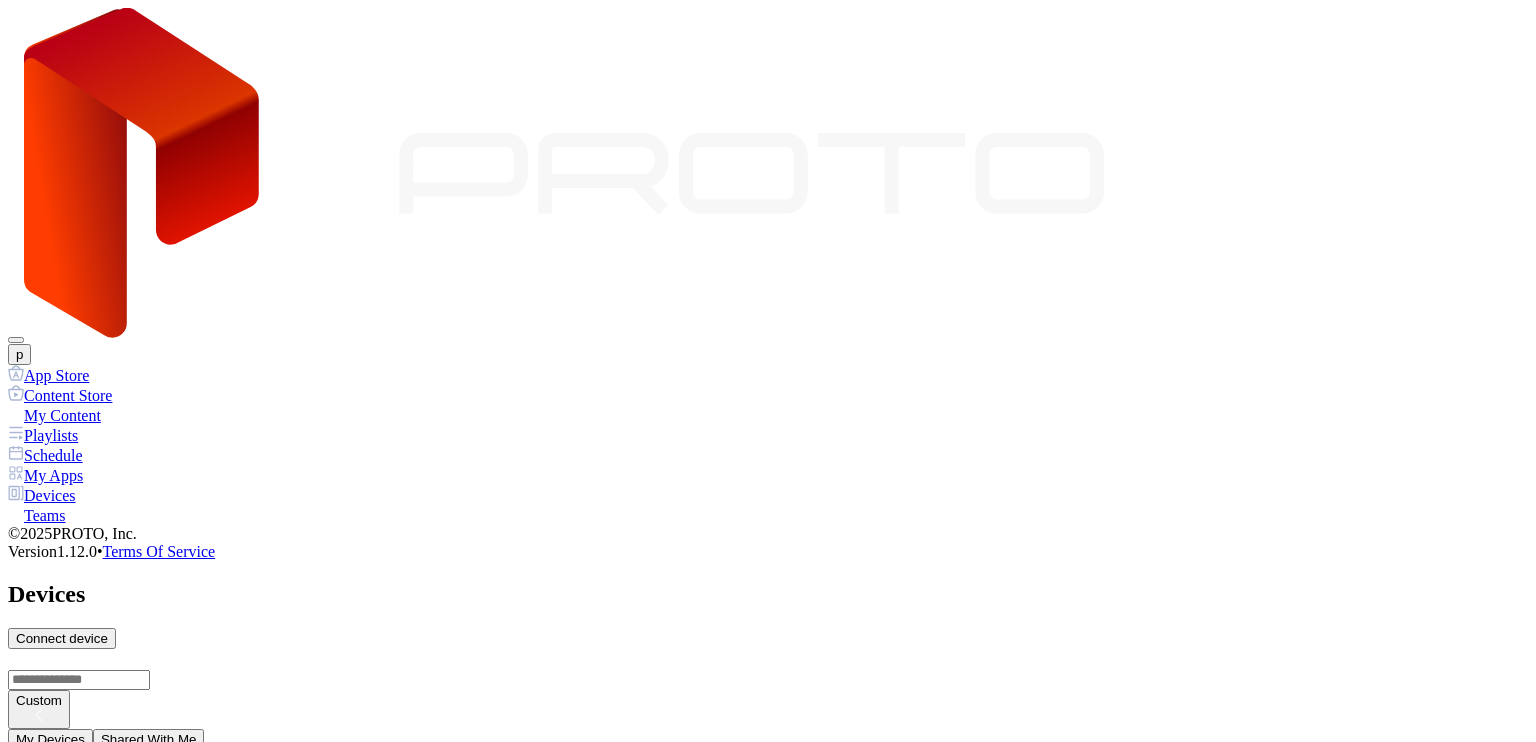 click on "[DEVICE_ID] SID: [DEVICE_ID]" at bounding box center [768, 1320] 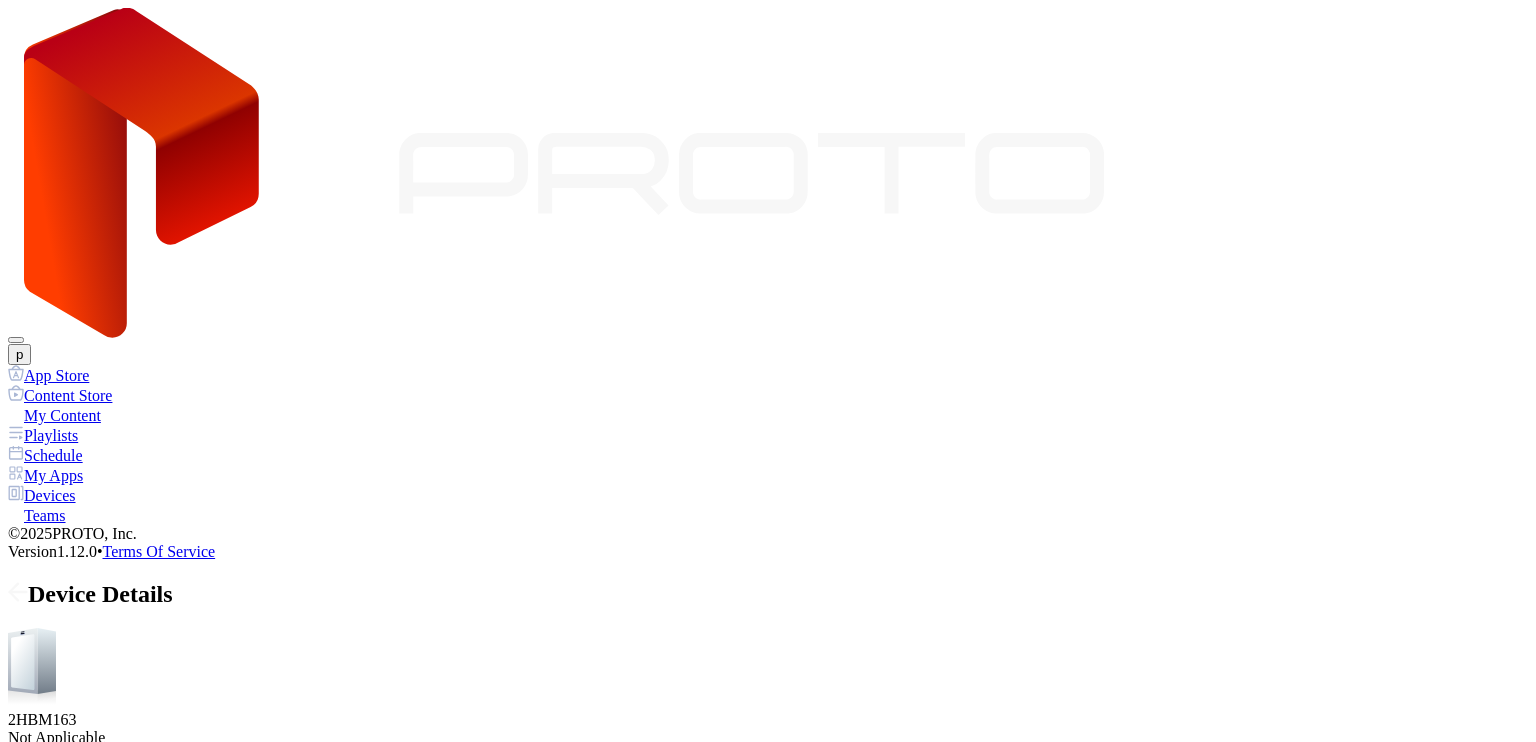 click on "Info" at bounding box center (201, 844) 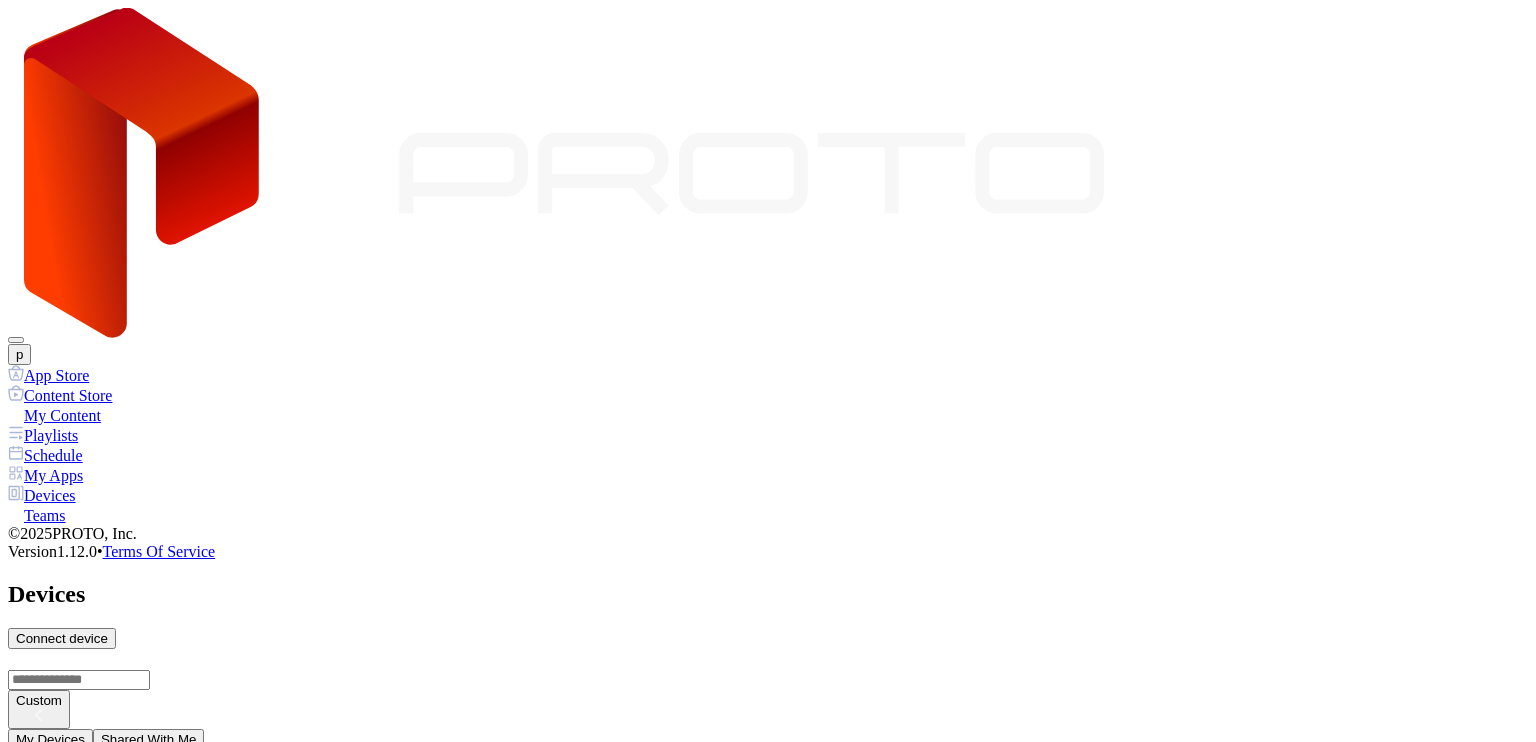 click on "Devices Connect device" at bounding box center [768, 615] 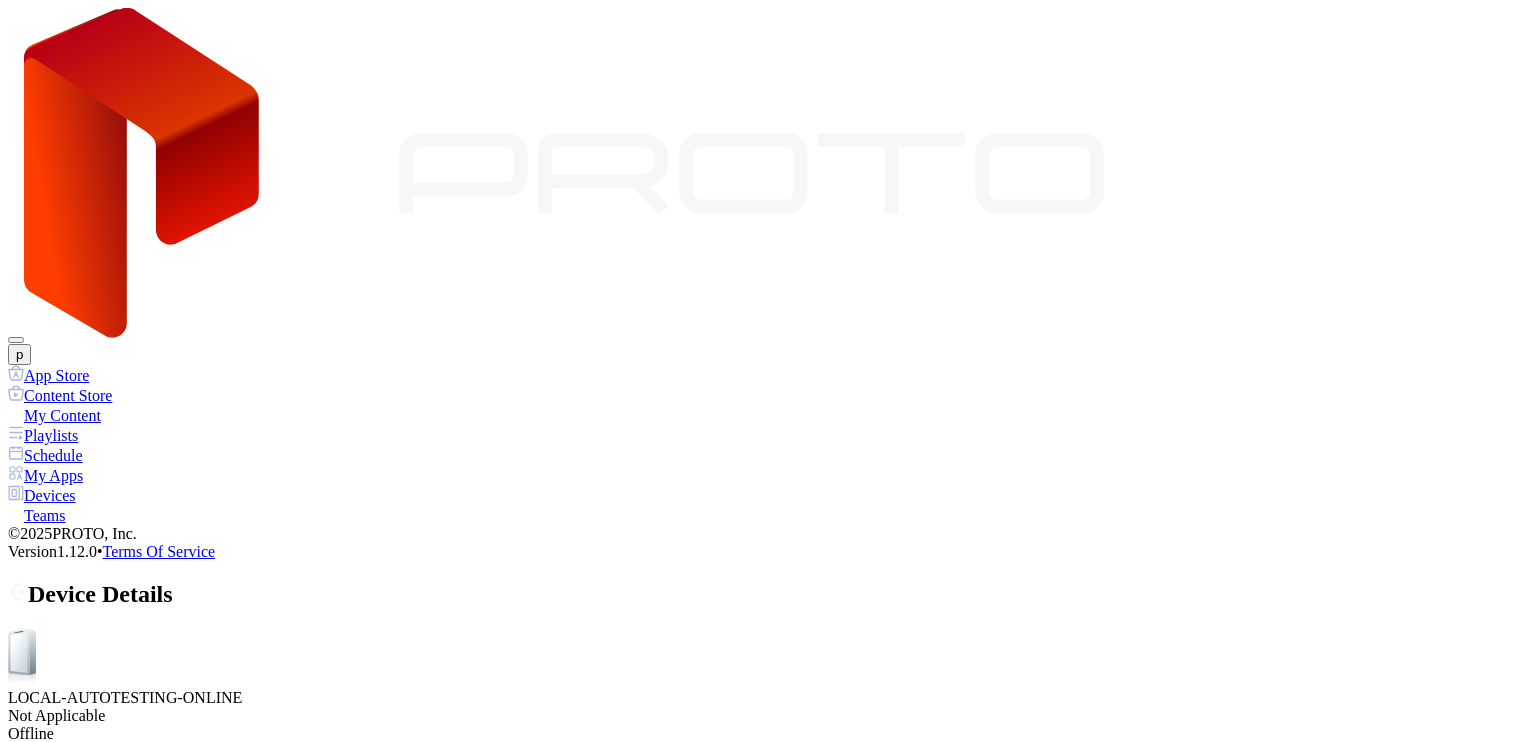 click on "Settings" at bounding box center (252, 822) 